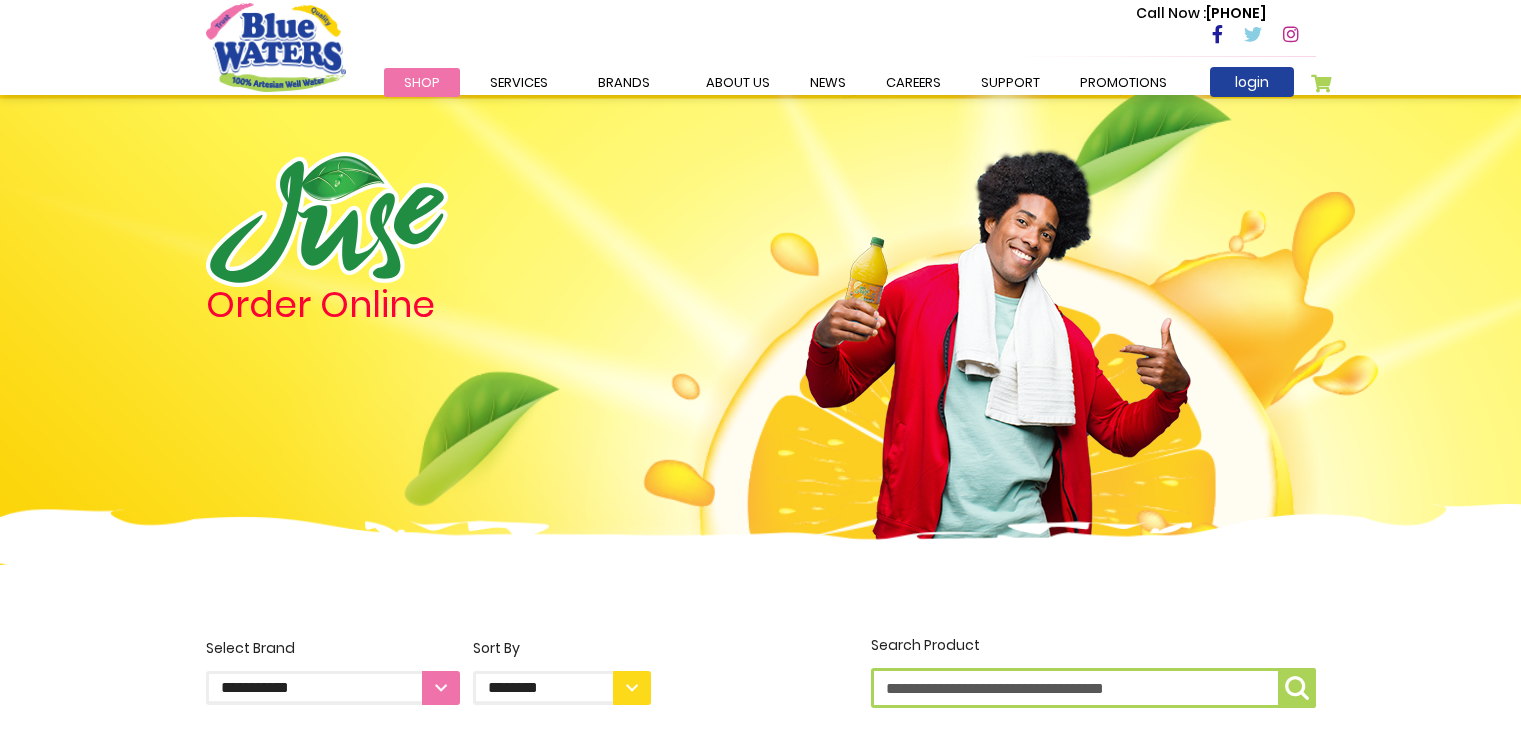scroll, scrollTop: 0, scrollLeft: 0, axis: both 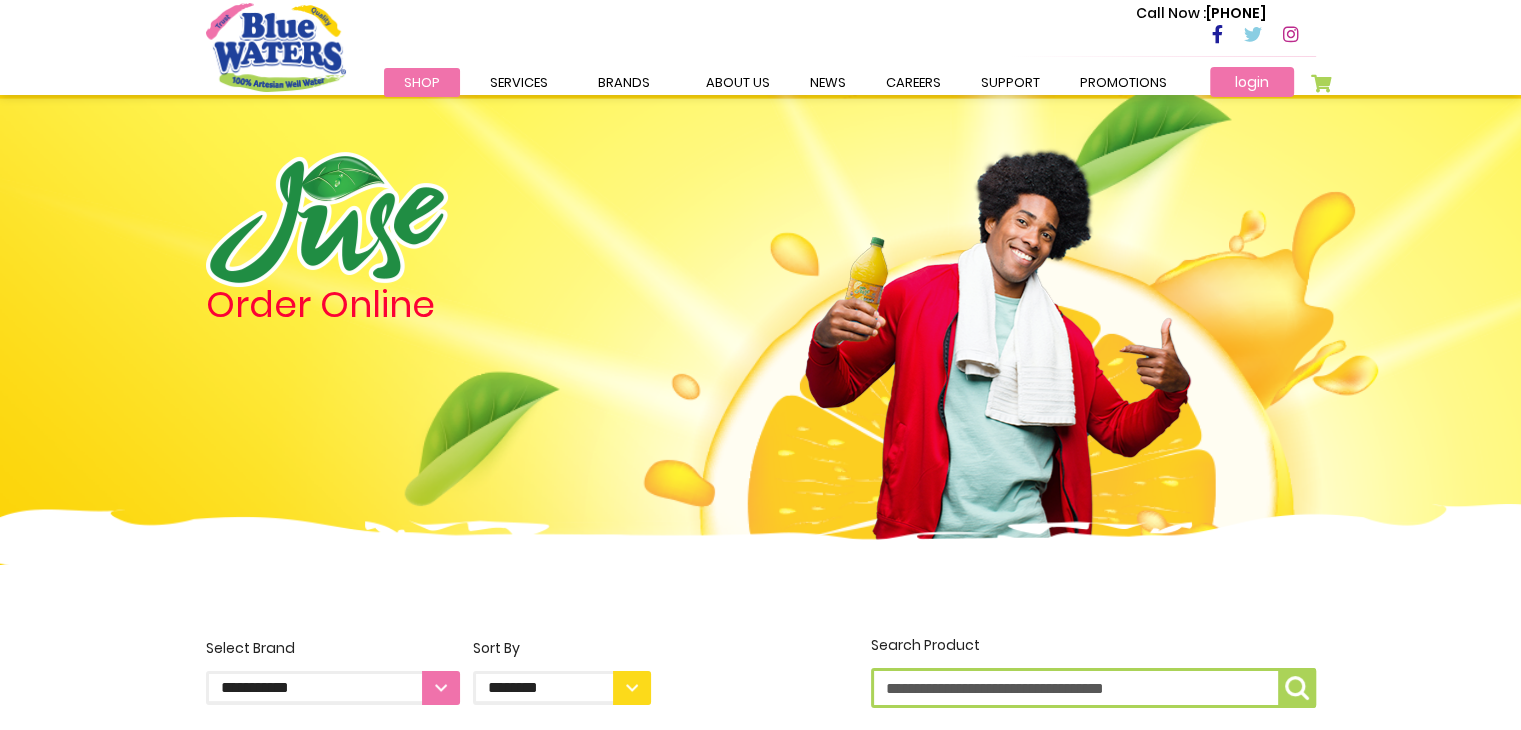 type on "**********" 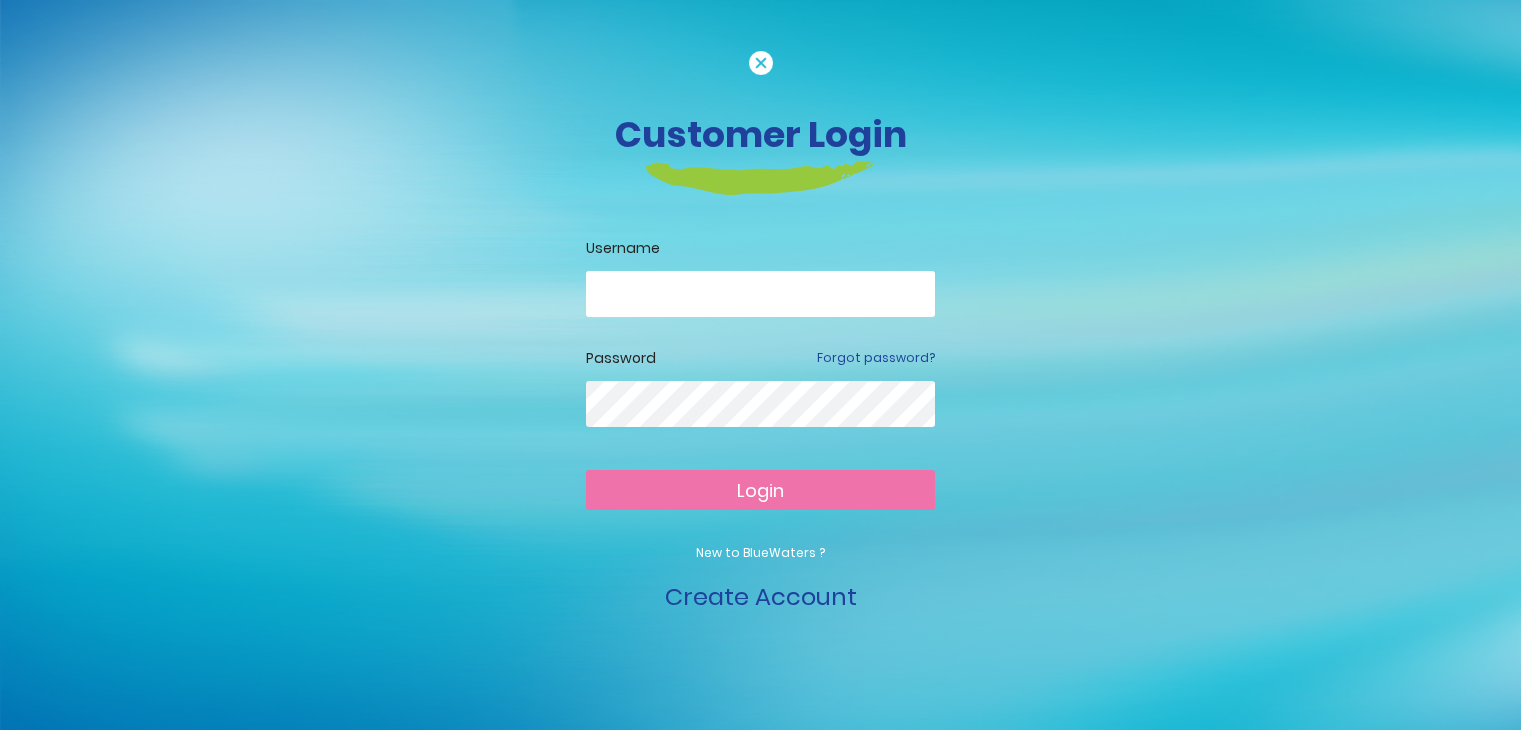 scroll, scrollTop: 0, scrollLeft: 0, axis: both 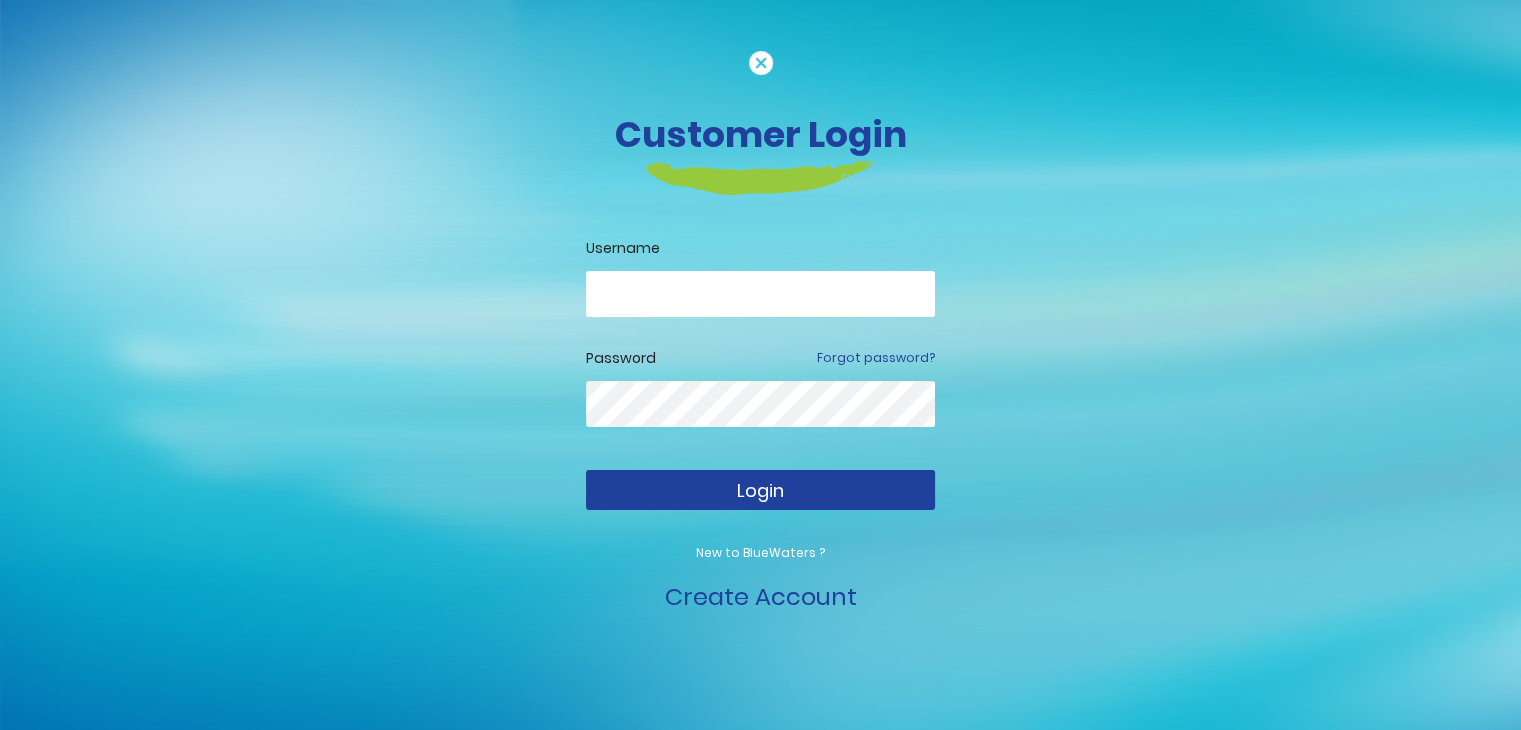 type on "**********" 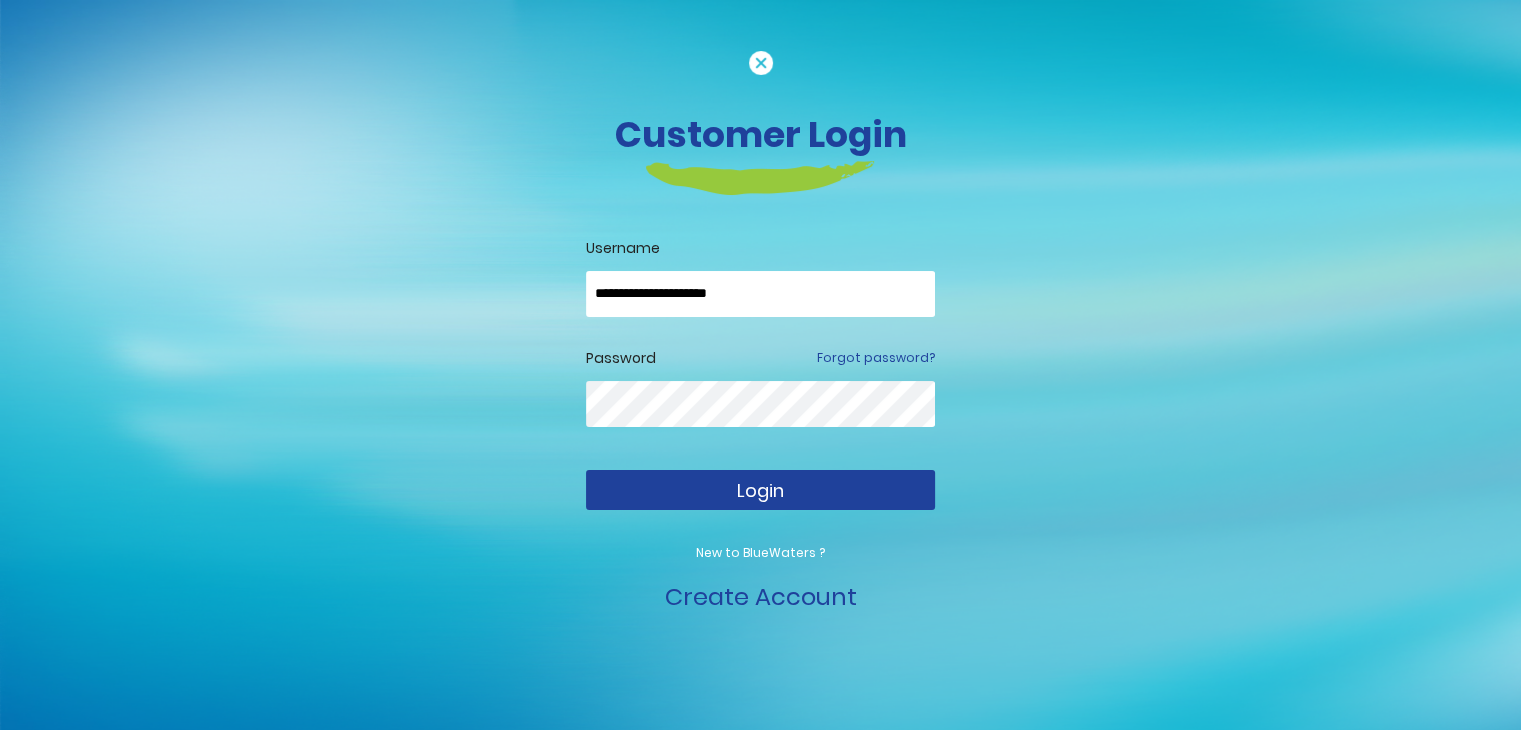 type on "**********" 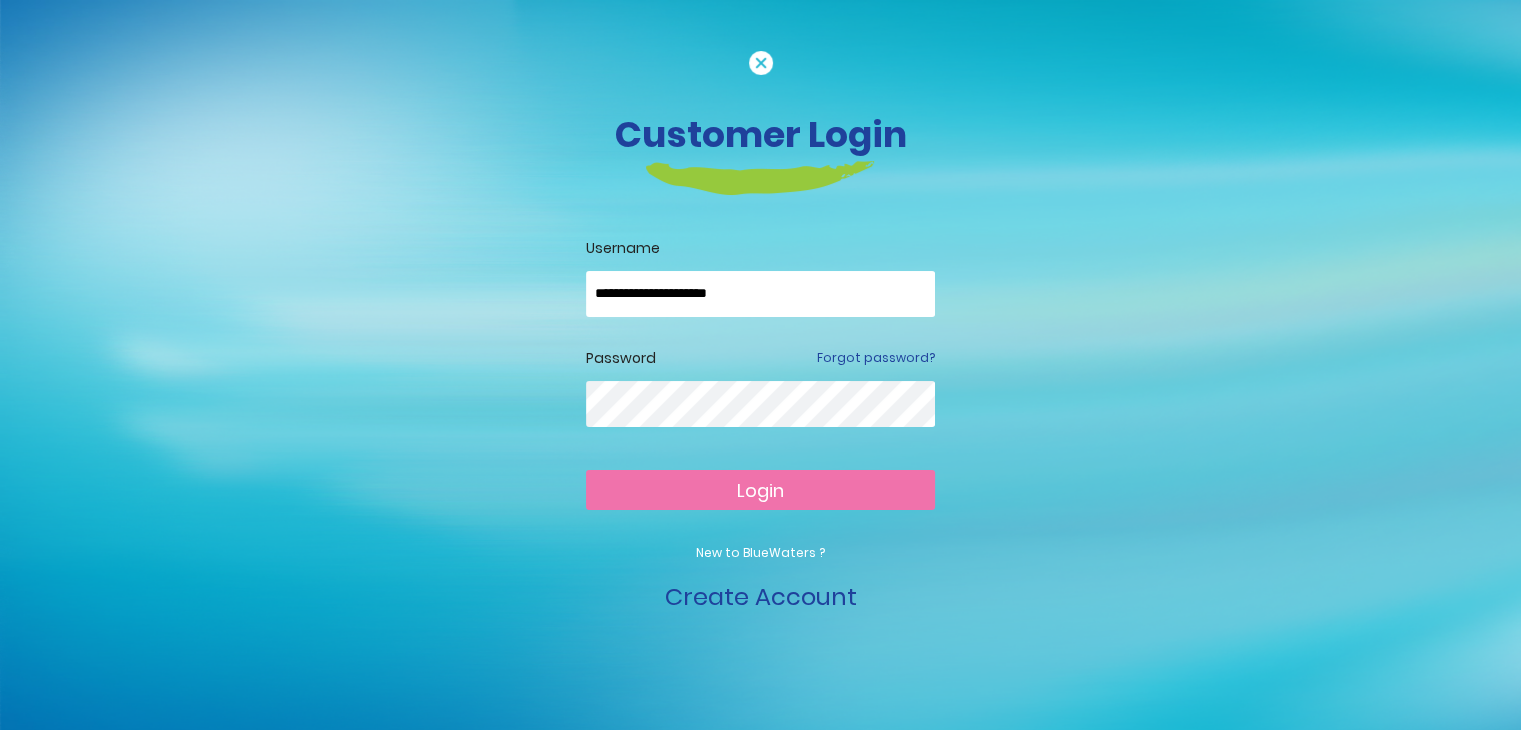 click on "Login" at bounding box center (760, 490) 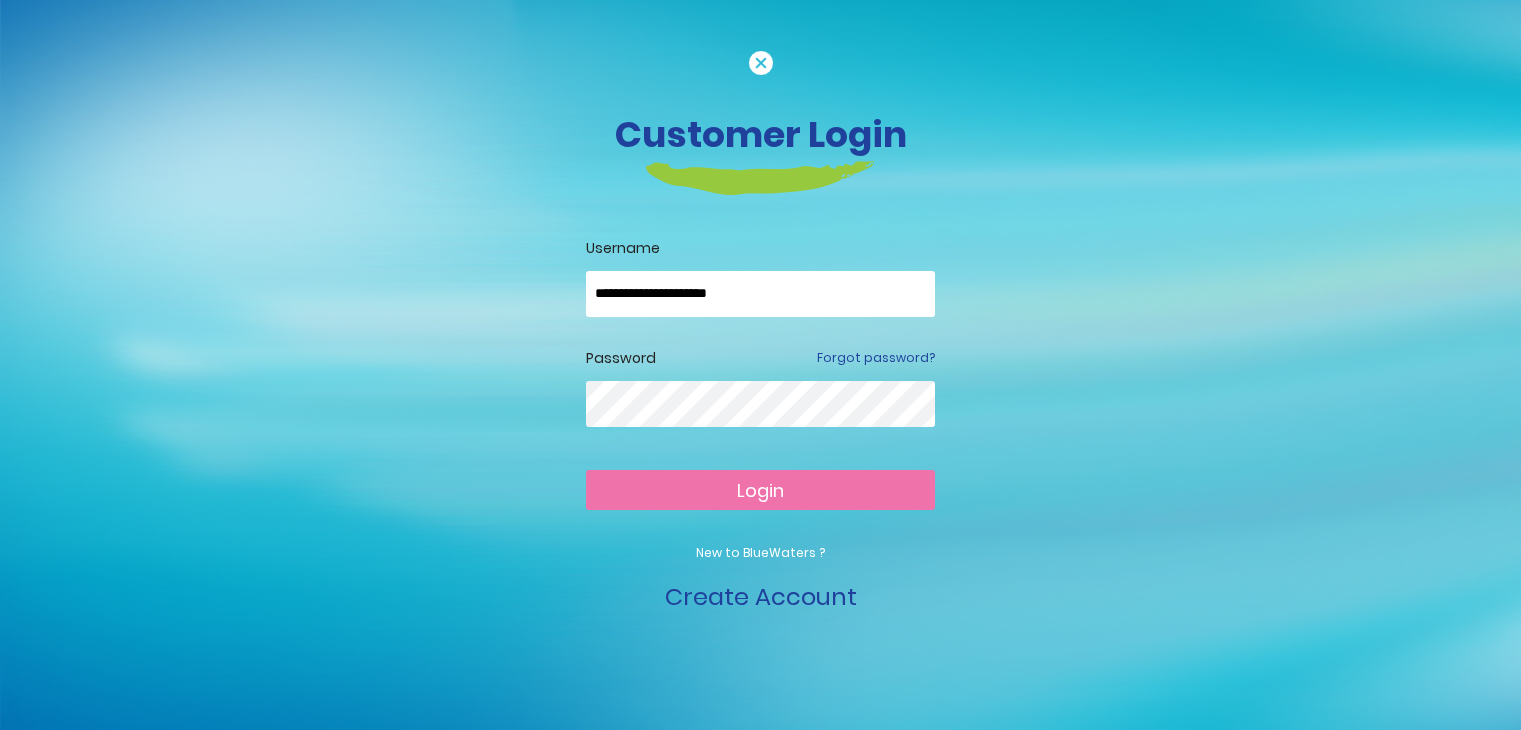 scroll, scrollTop: 0, scrollLeft: 0, axis: both 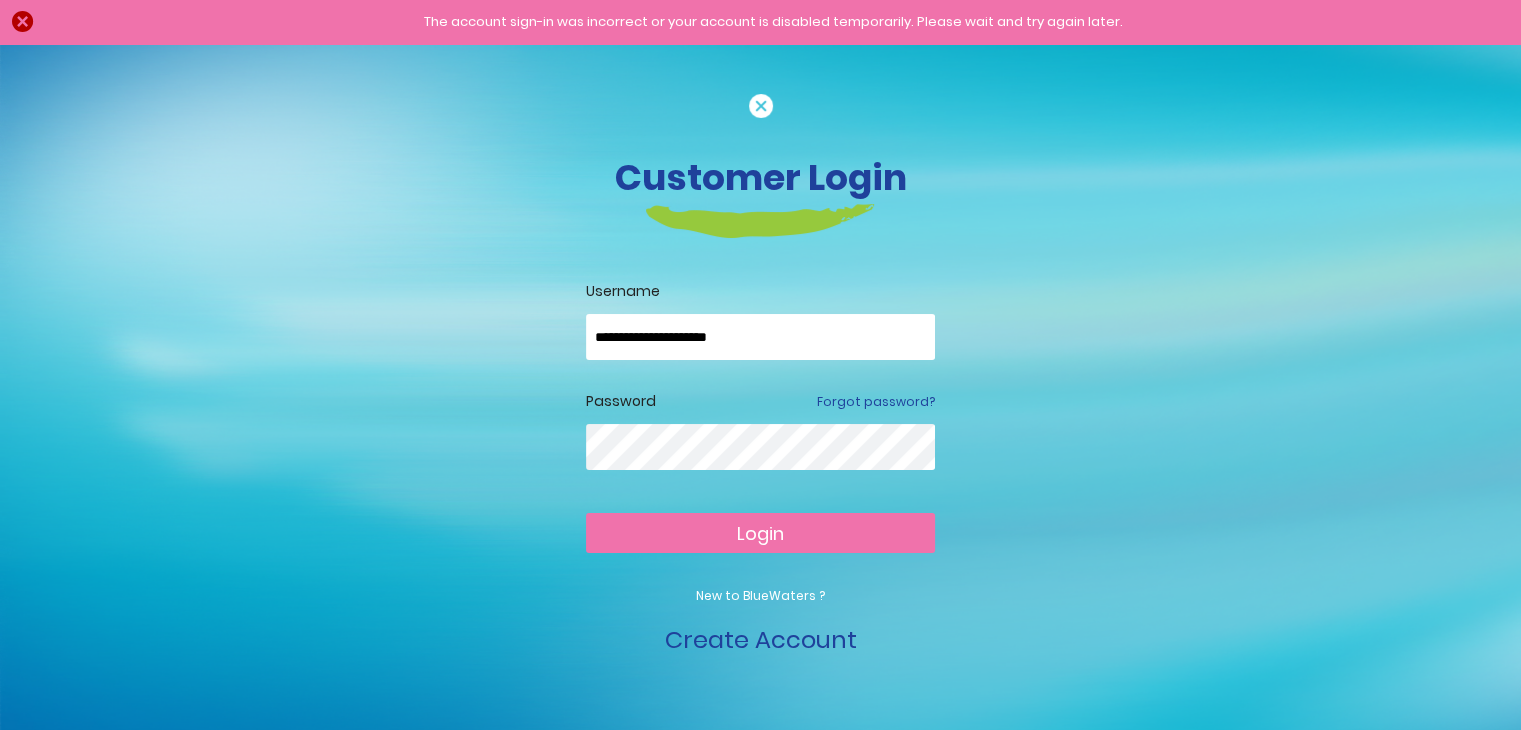 type on "**********" 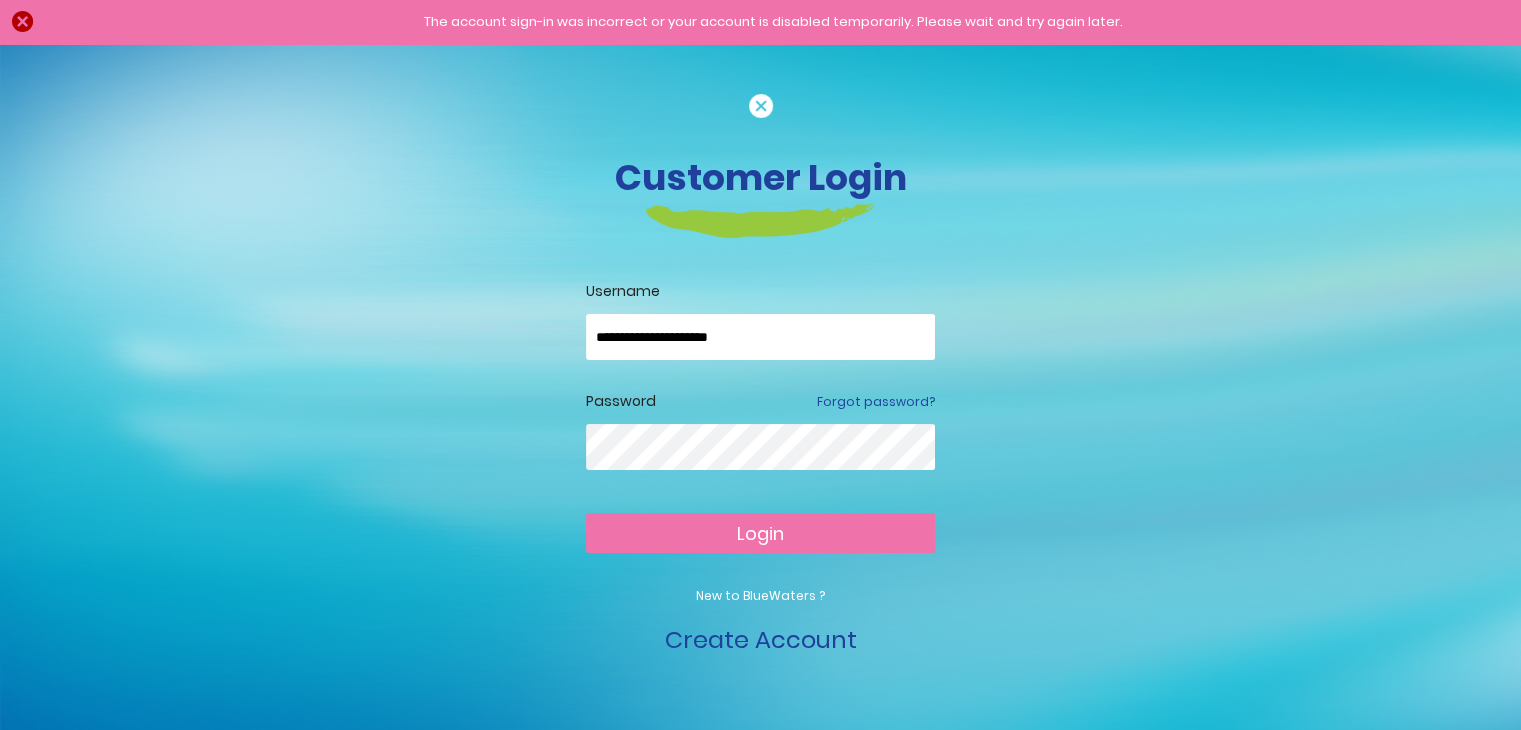 click on "**********" at bounding box center (760, 337) 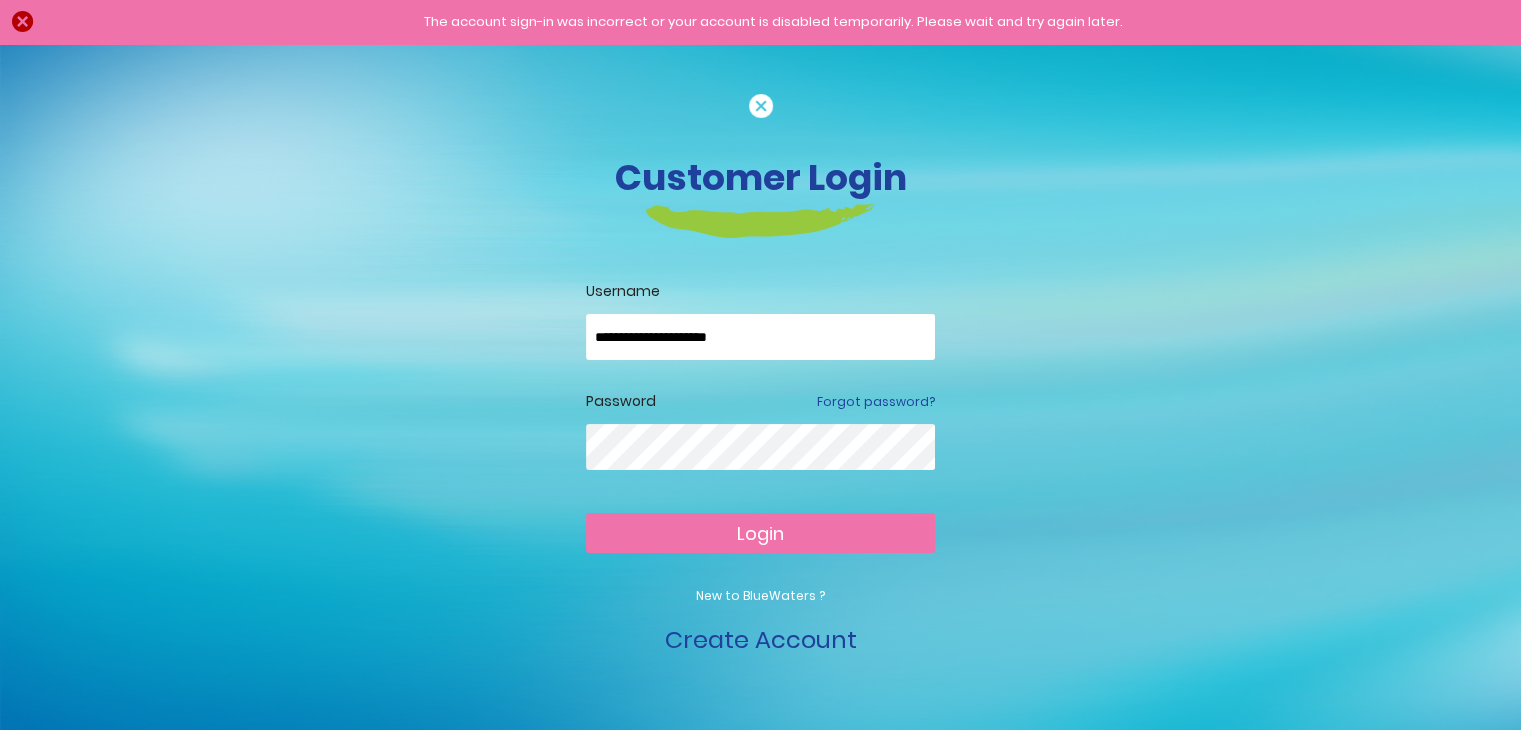 click on "Login" at bounding box center (760, 533) 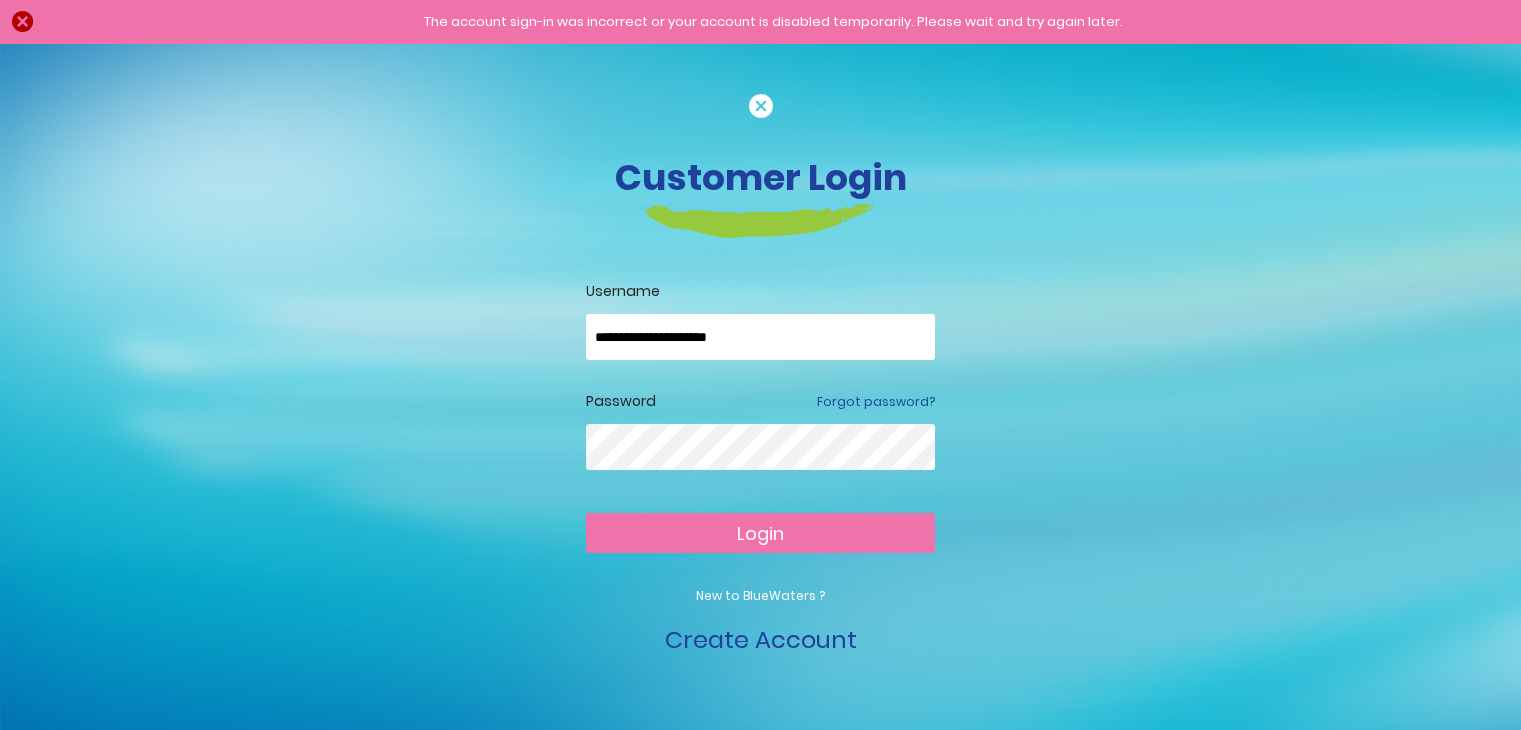 scroll, scrollTop: 0, scrollLeft: 0, axis: both 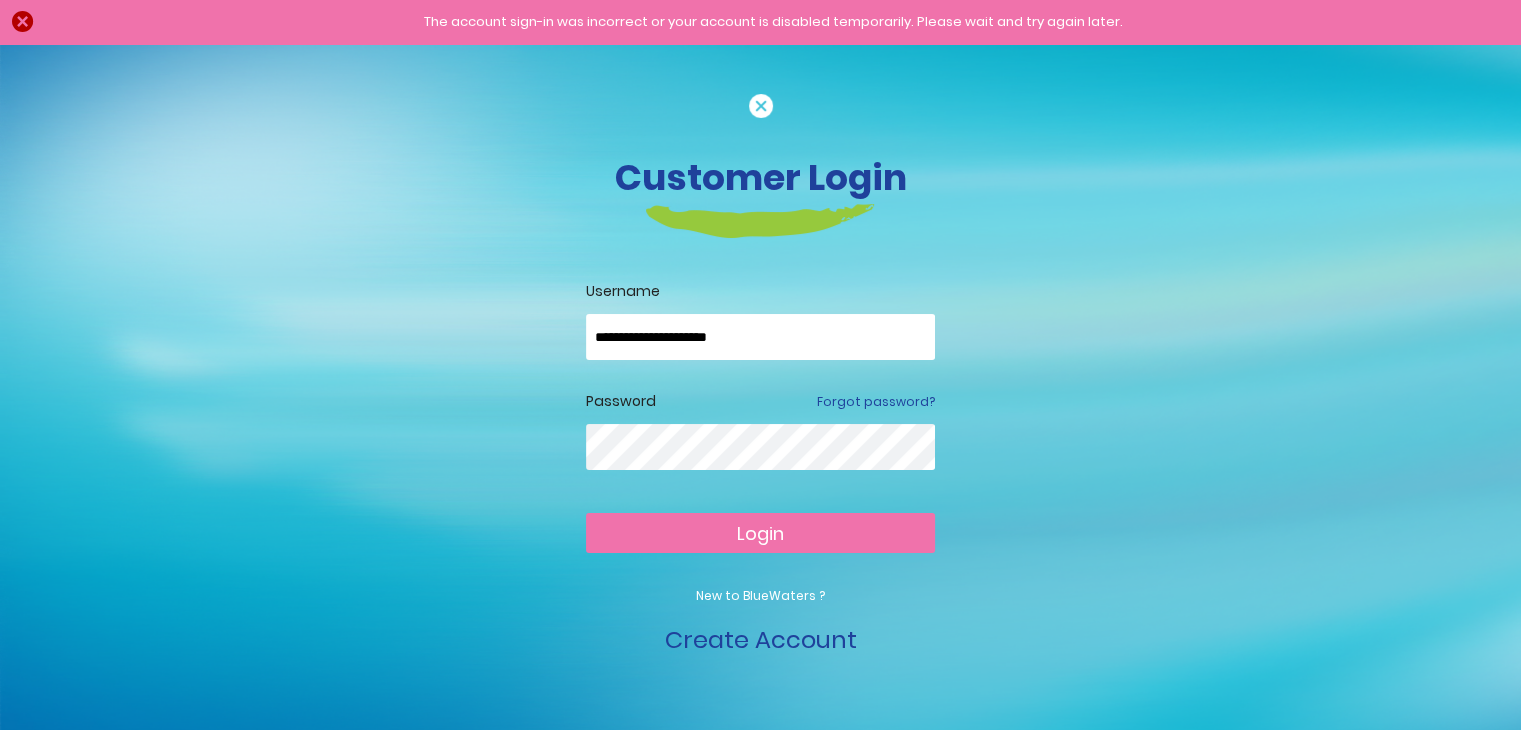 type on "**********" 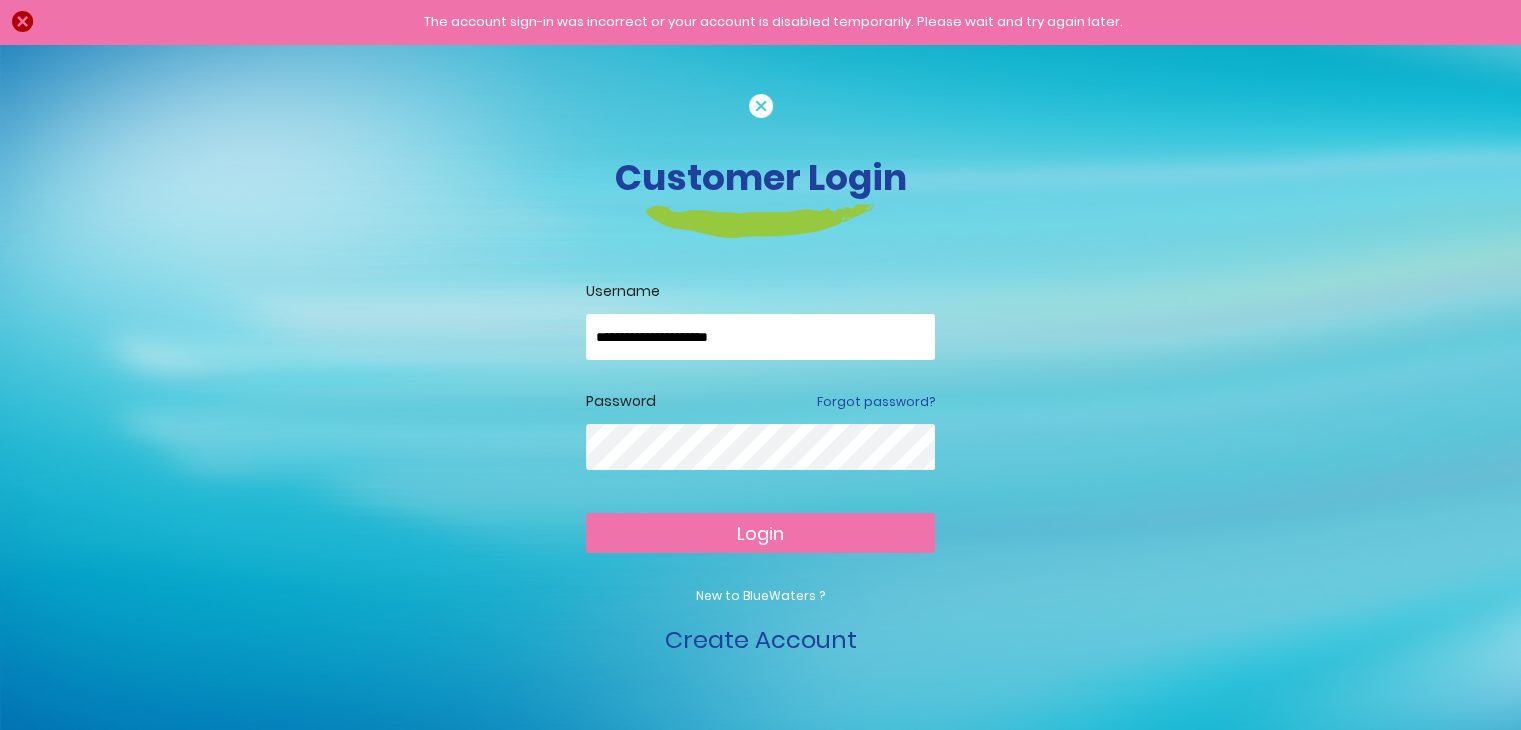 click on "**********" at bounding box center (760, 337) 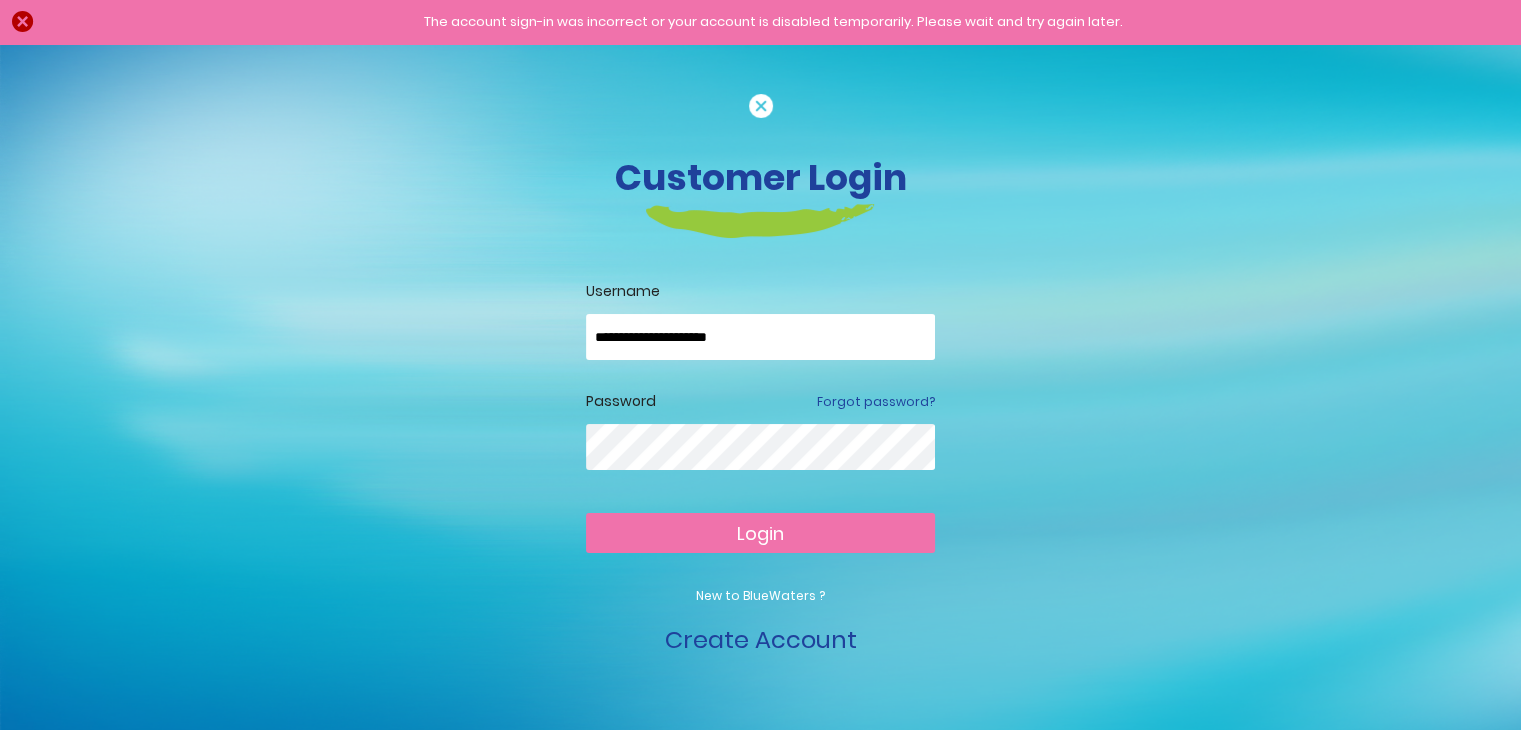 click on "**********" at bounding box center [761, 376] 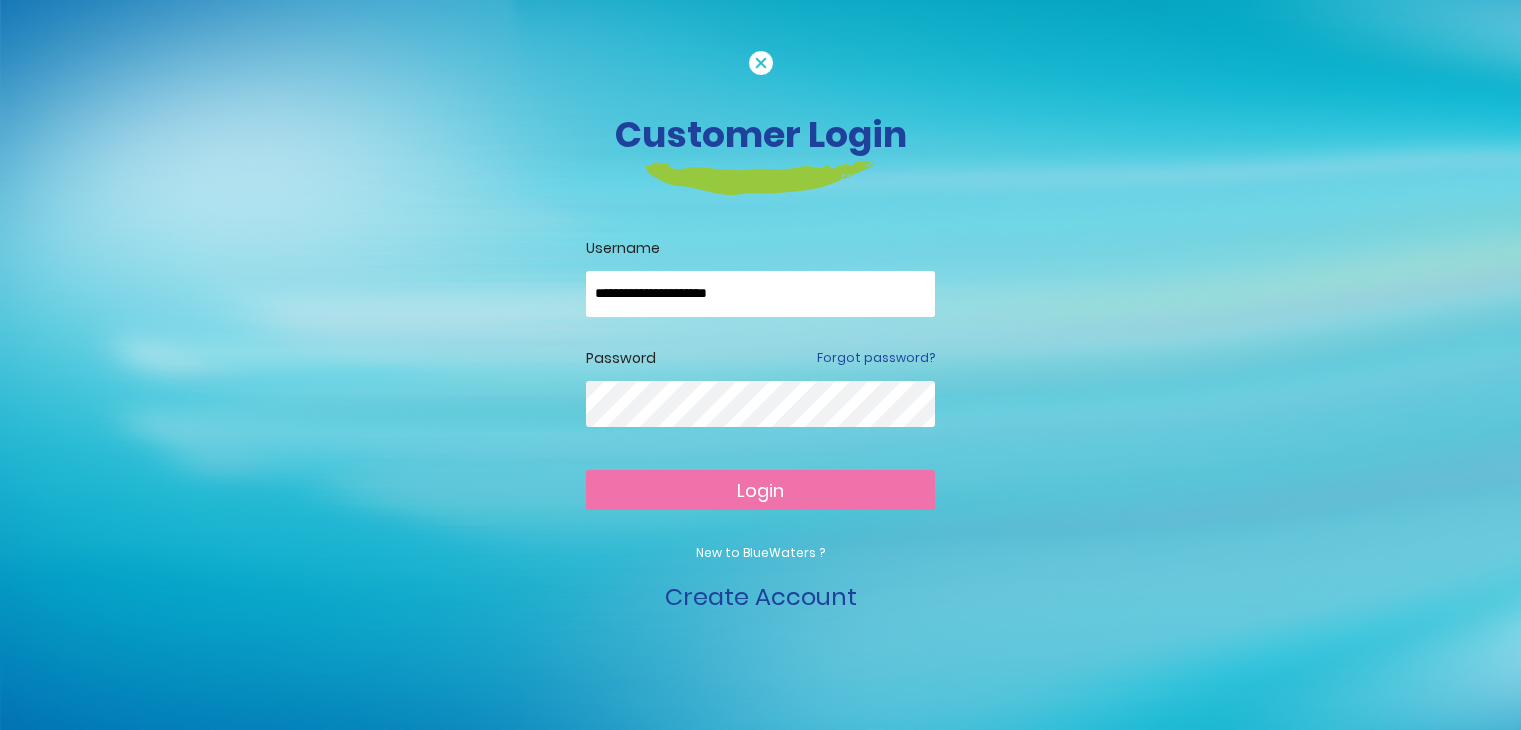 scroll, scrollTop: 0, scrollLeft: 0, axis: both 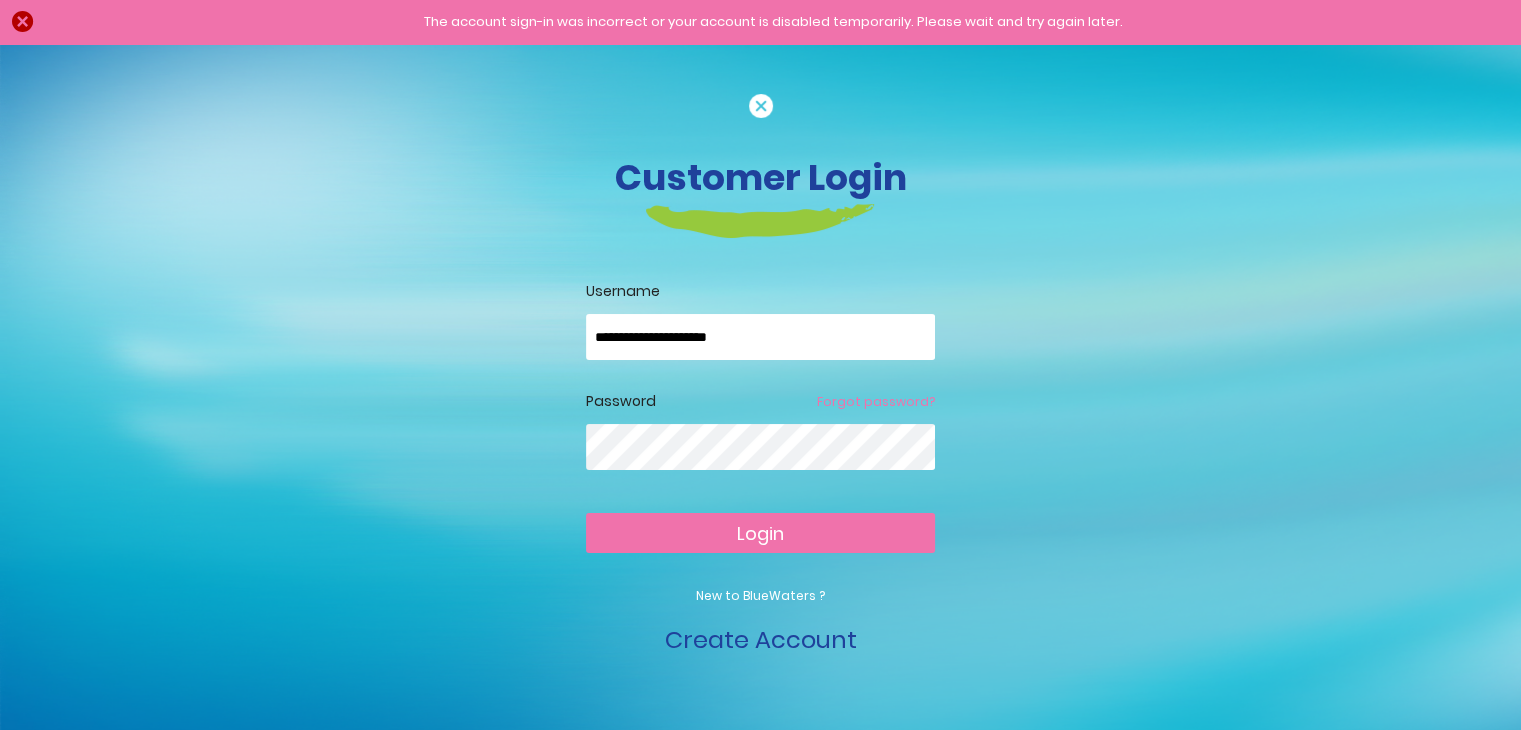 type on "**********" 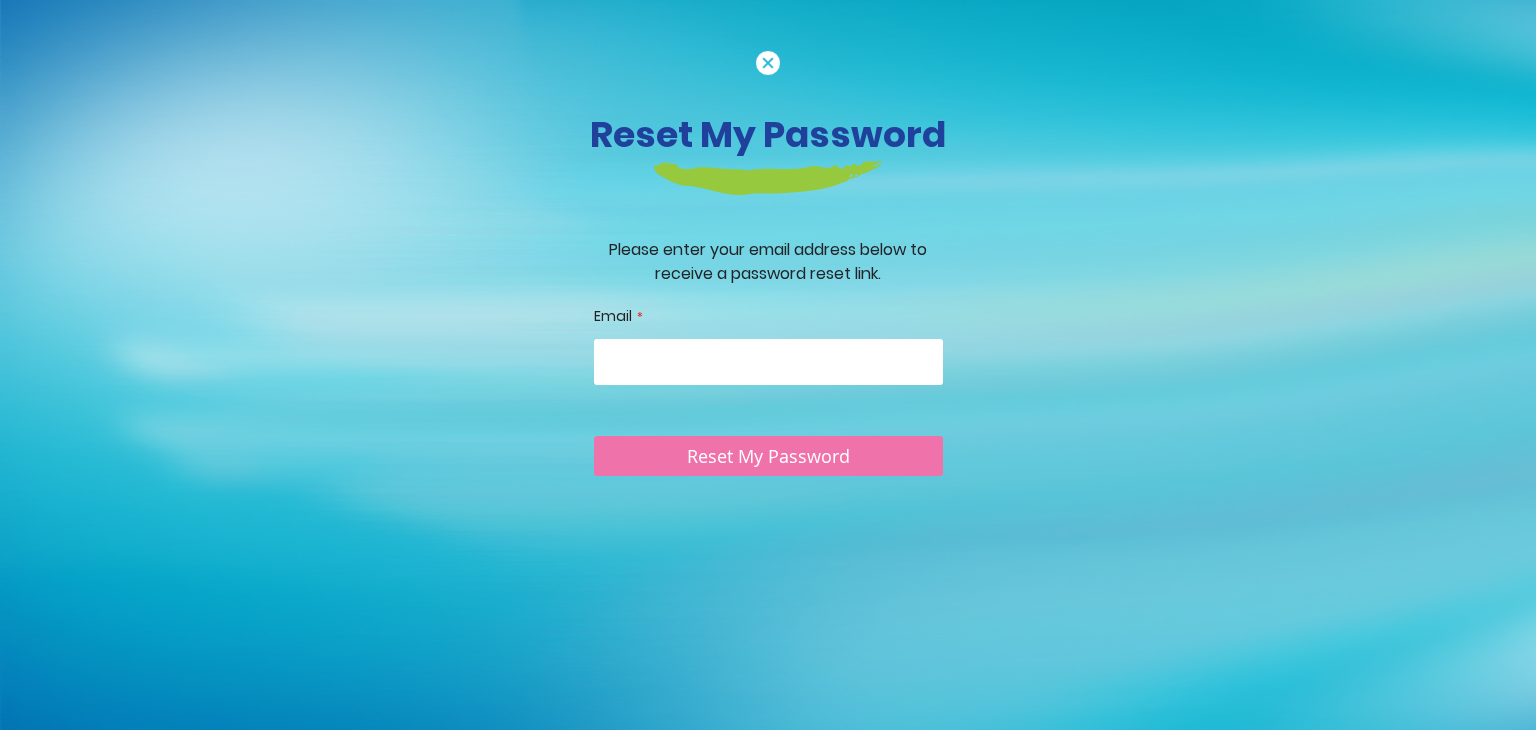 scroll, scrollTop: 0, scrollLeft: 0, axis: both 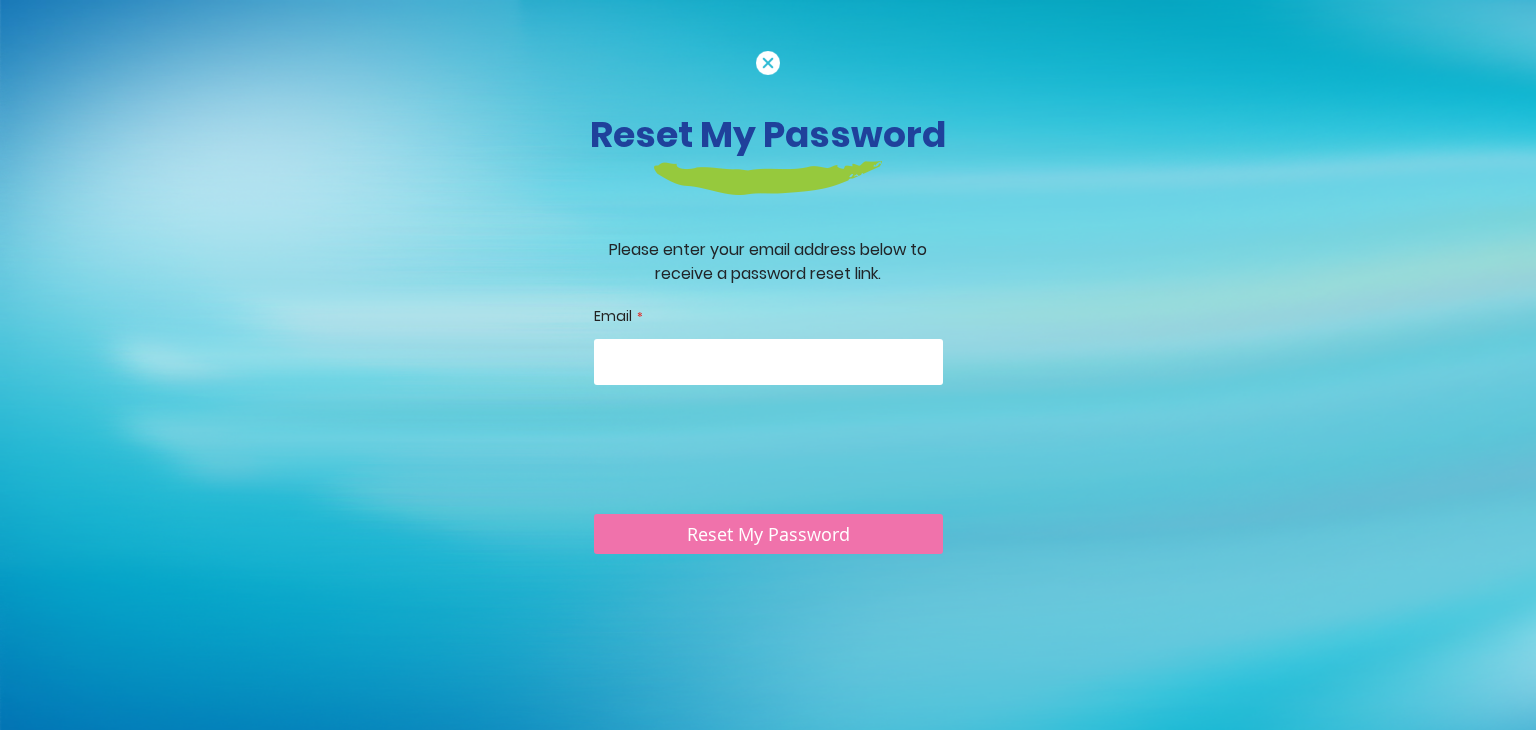 type on "**********" 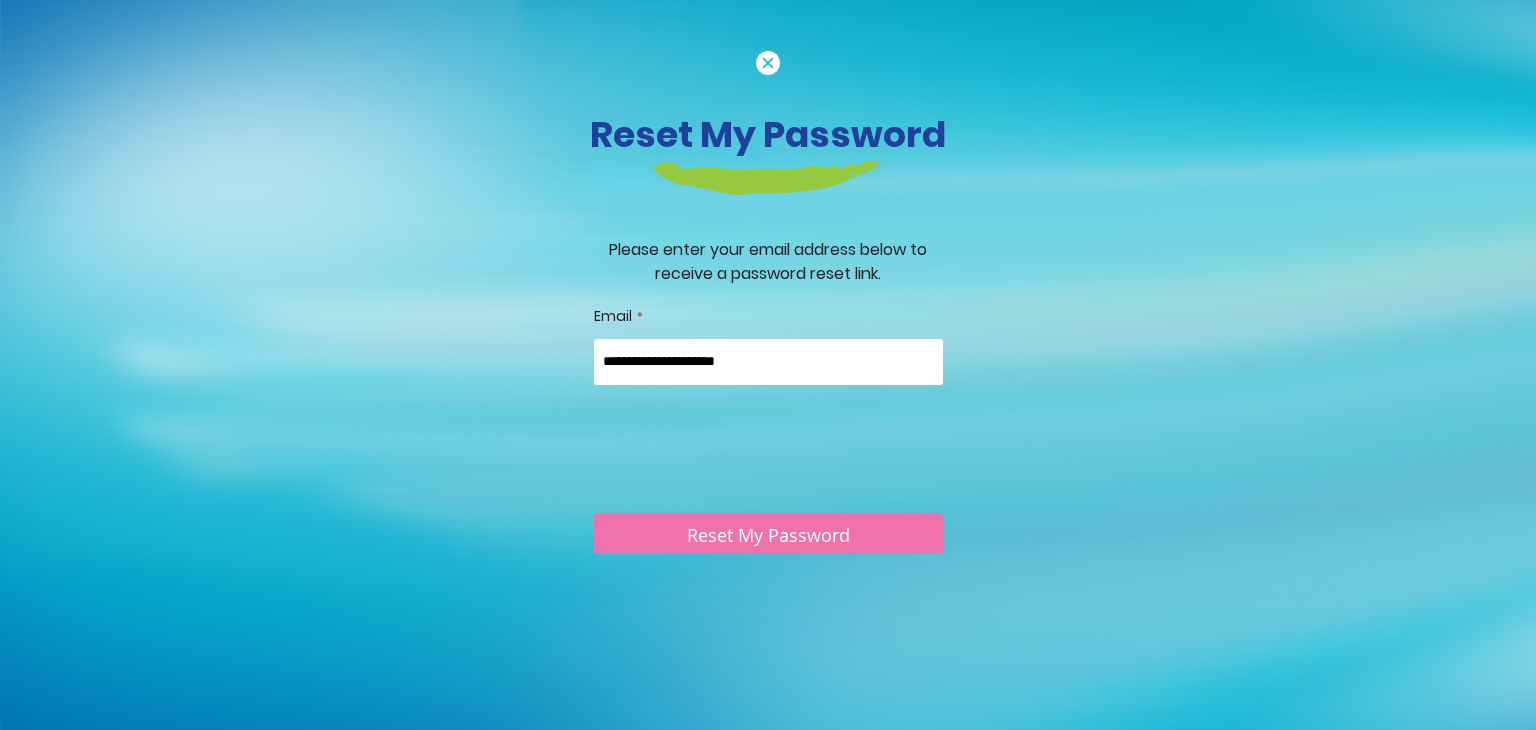 click on "Reset My Password" at bounding box center (768, 535) 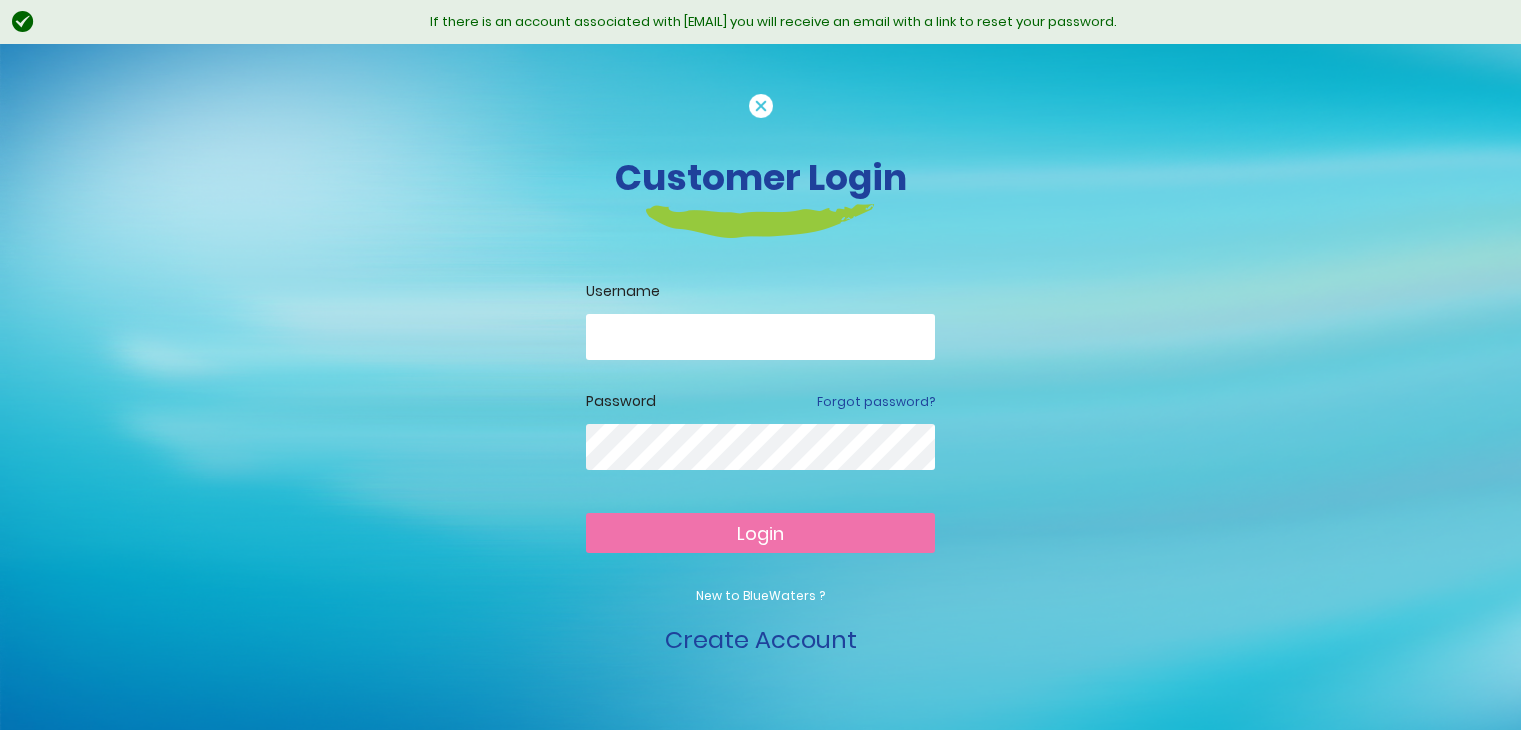 scroll, scrollTop: 0, scrollLeft: 0, axis: both 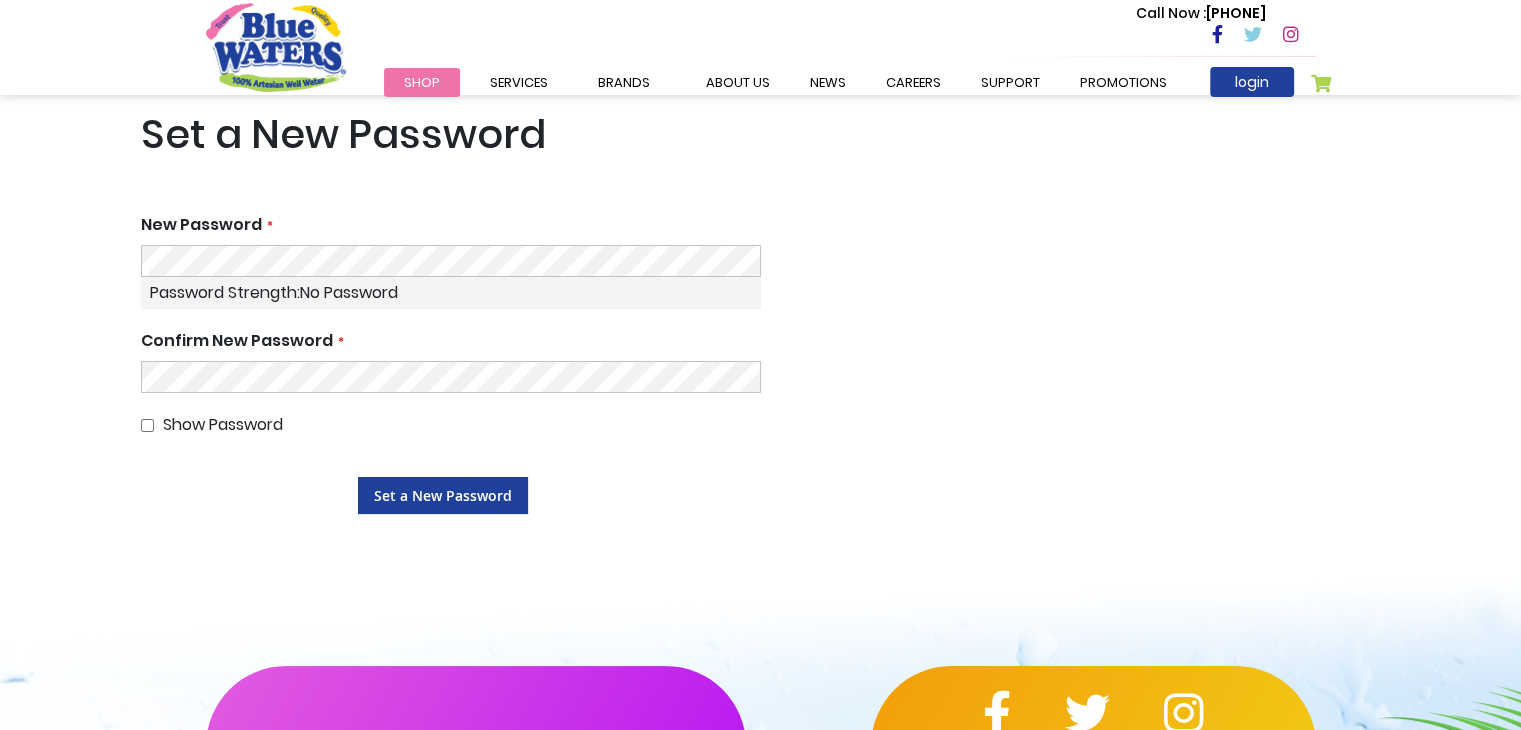 type on "**********" 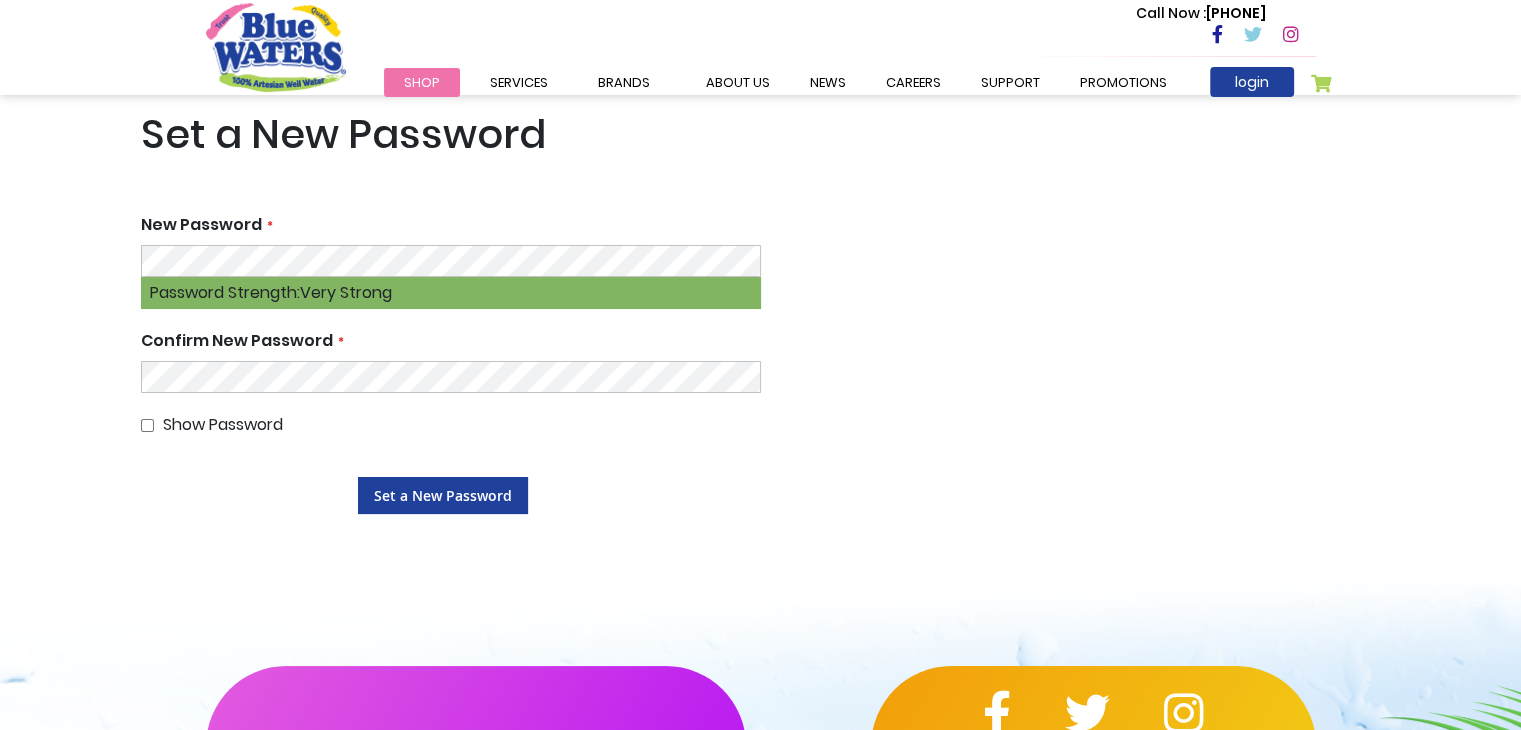 click on "Show Password" at bounding box center (451, 425) 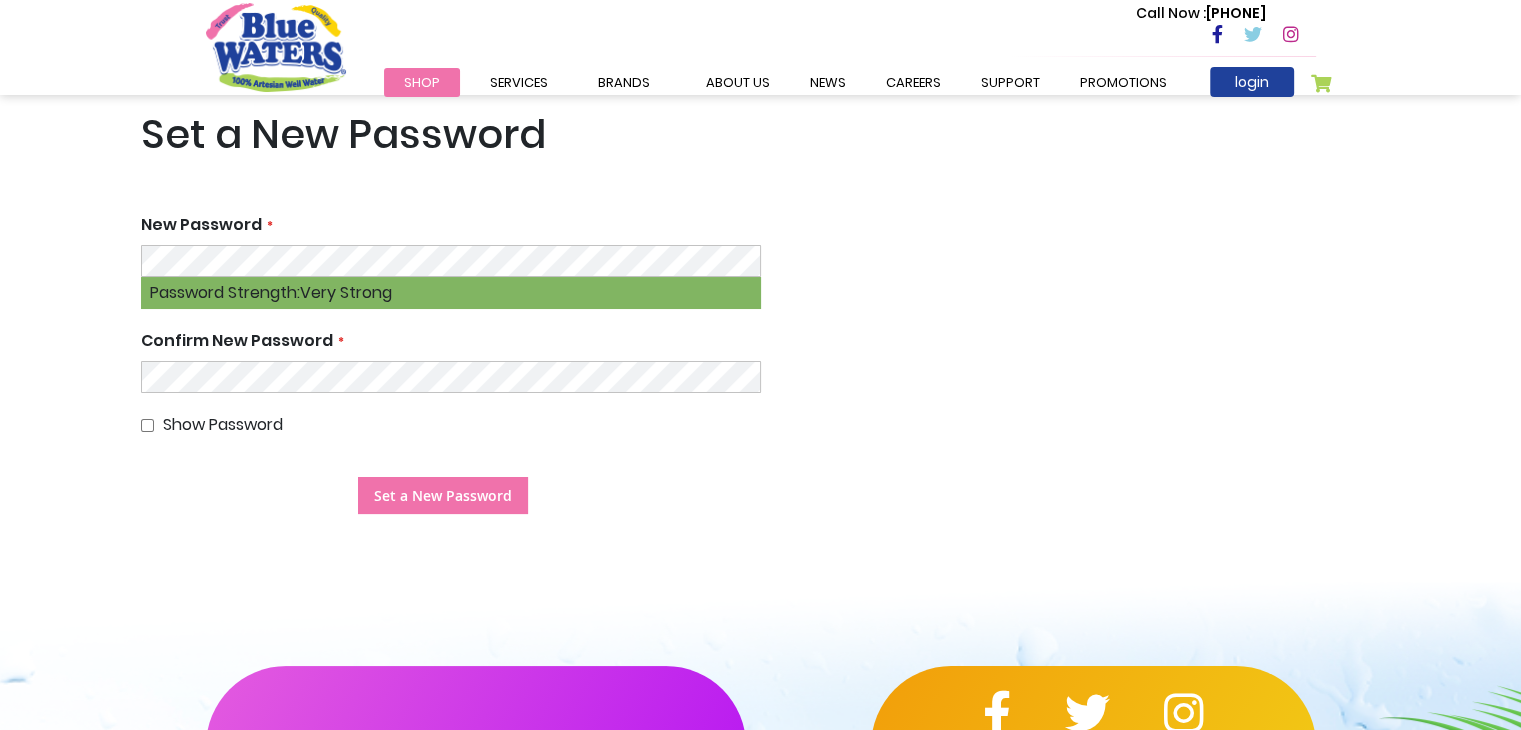 click on "Set a New Password" at bounding box center [443, 495] 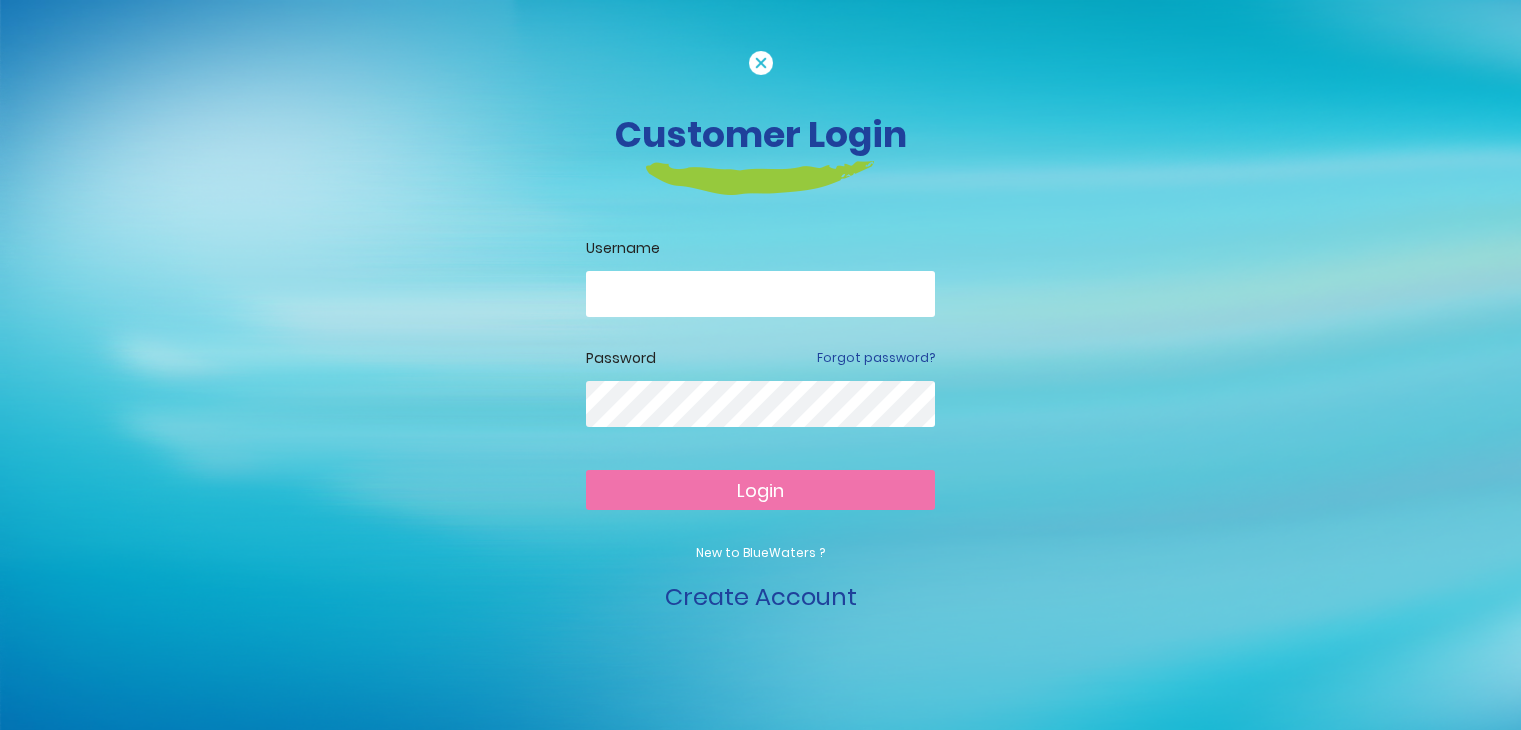 scroll, scrollTop: 0, scrollLeft: 0, axis: both 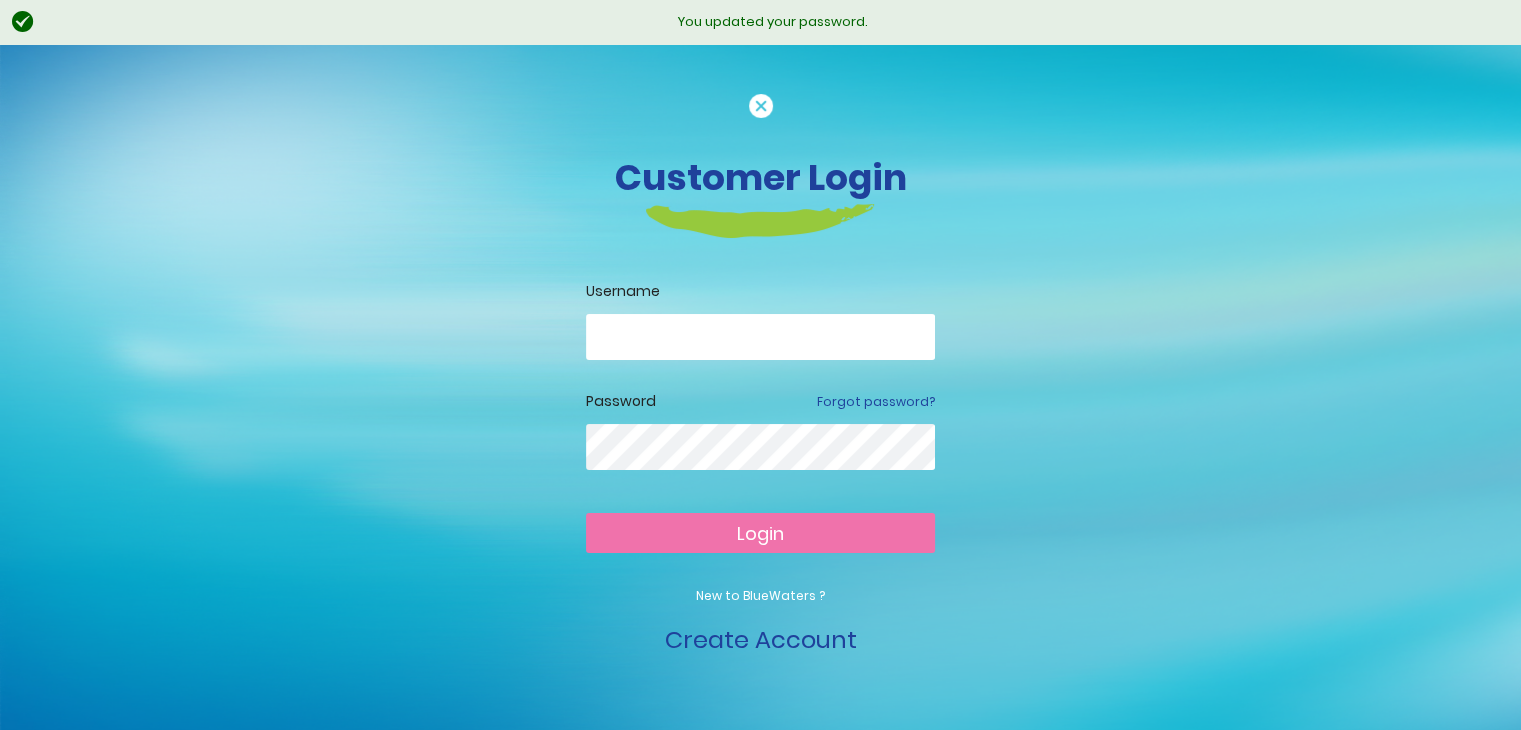 type on "**********" 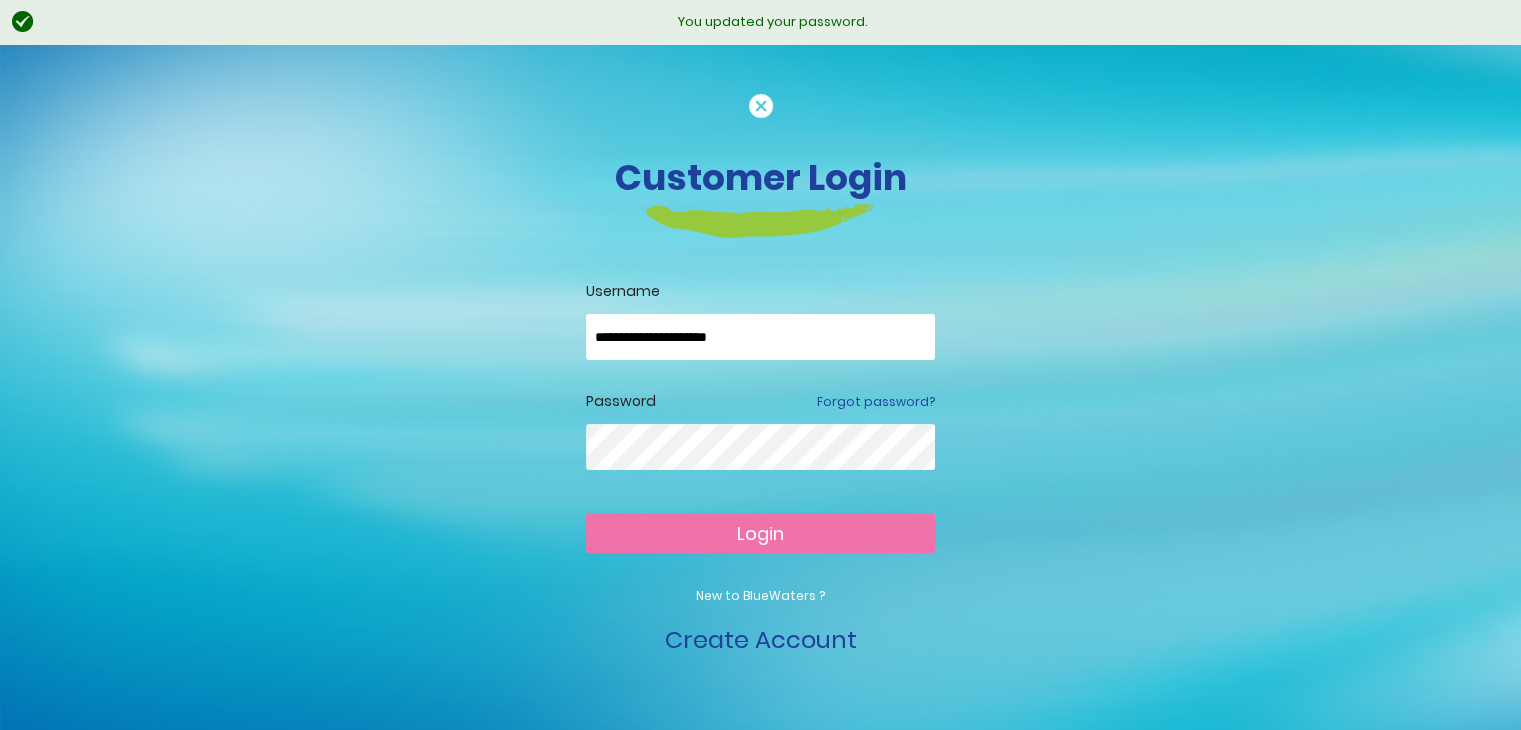 type on "**********" 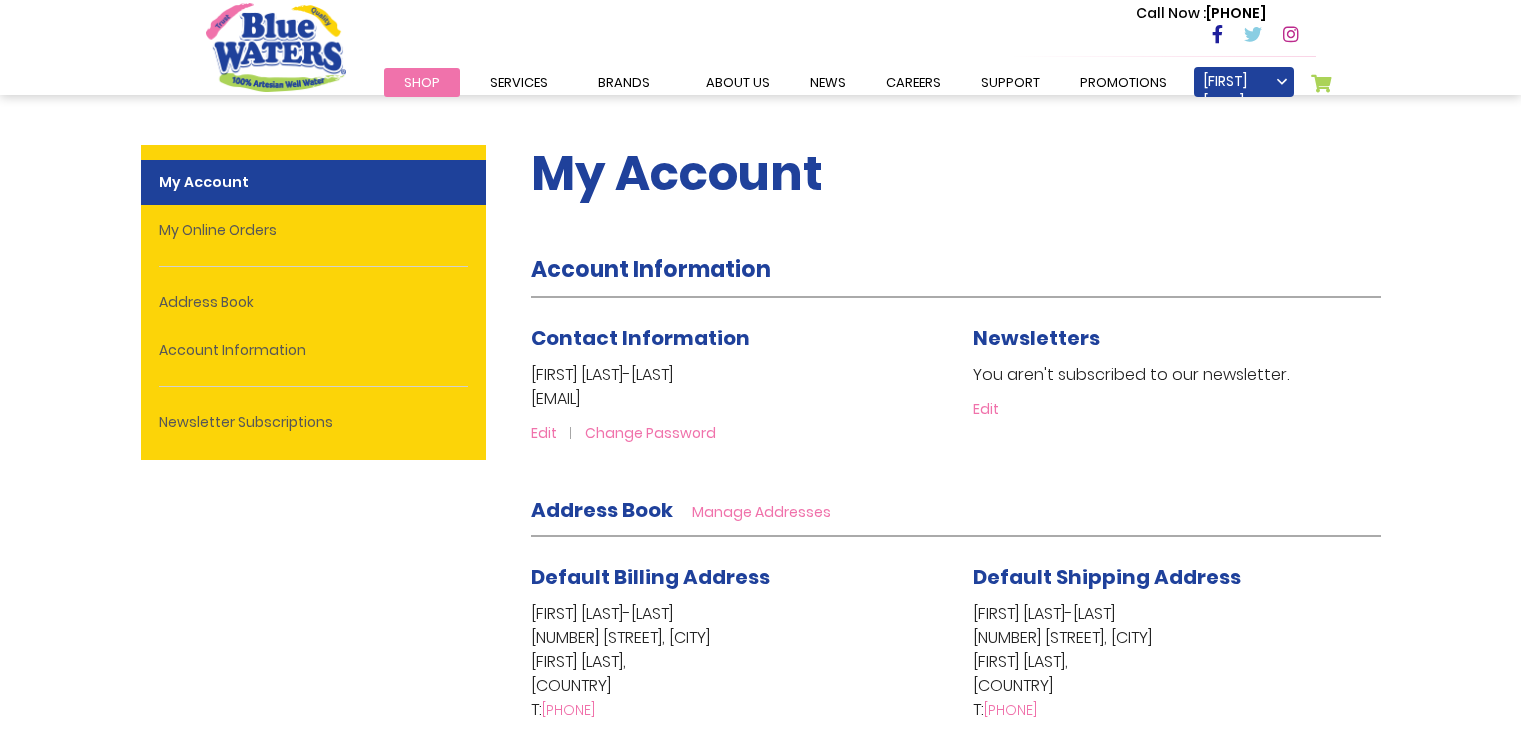 scroll, scrollTop: 0, scrollLeft: 0, axis: both 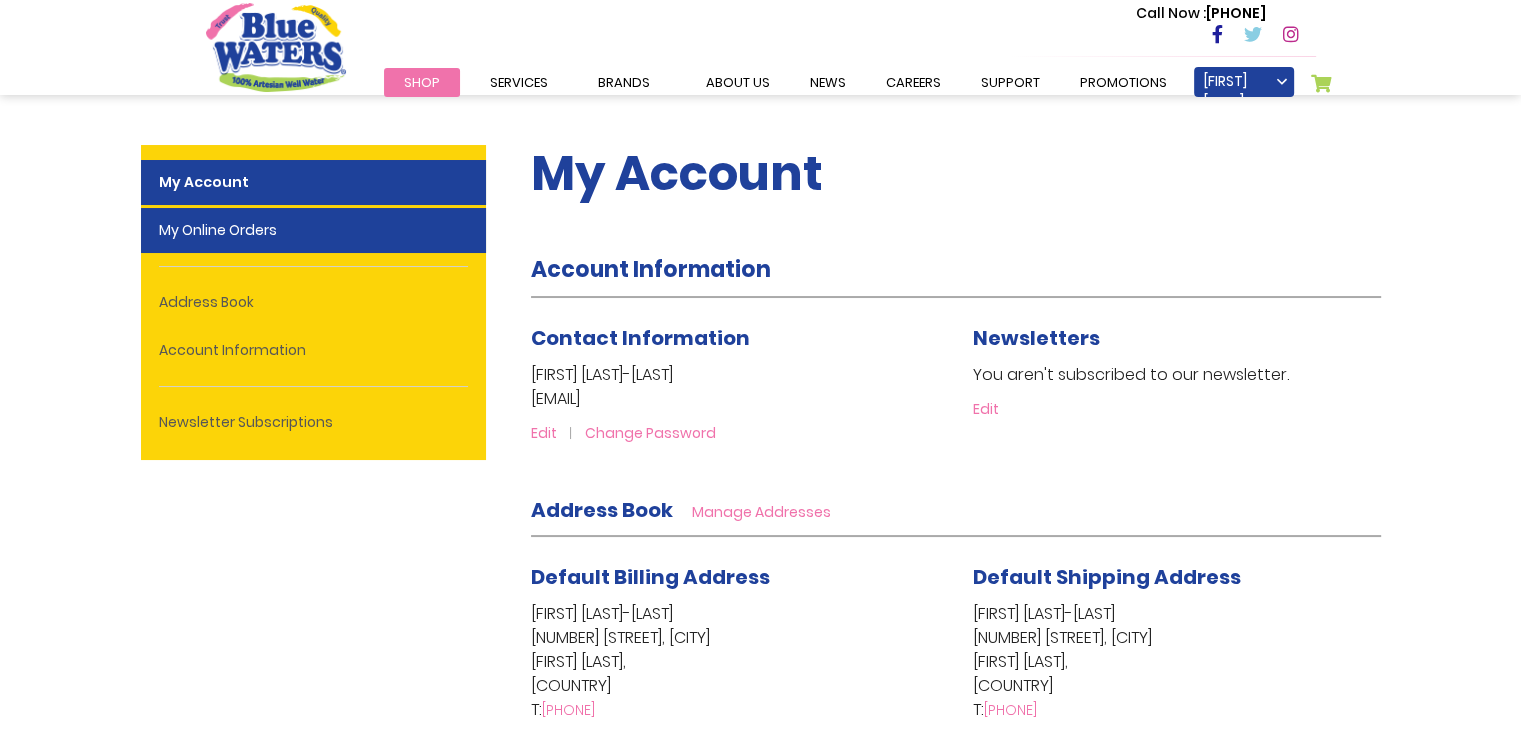 type on "**********" 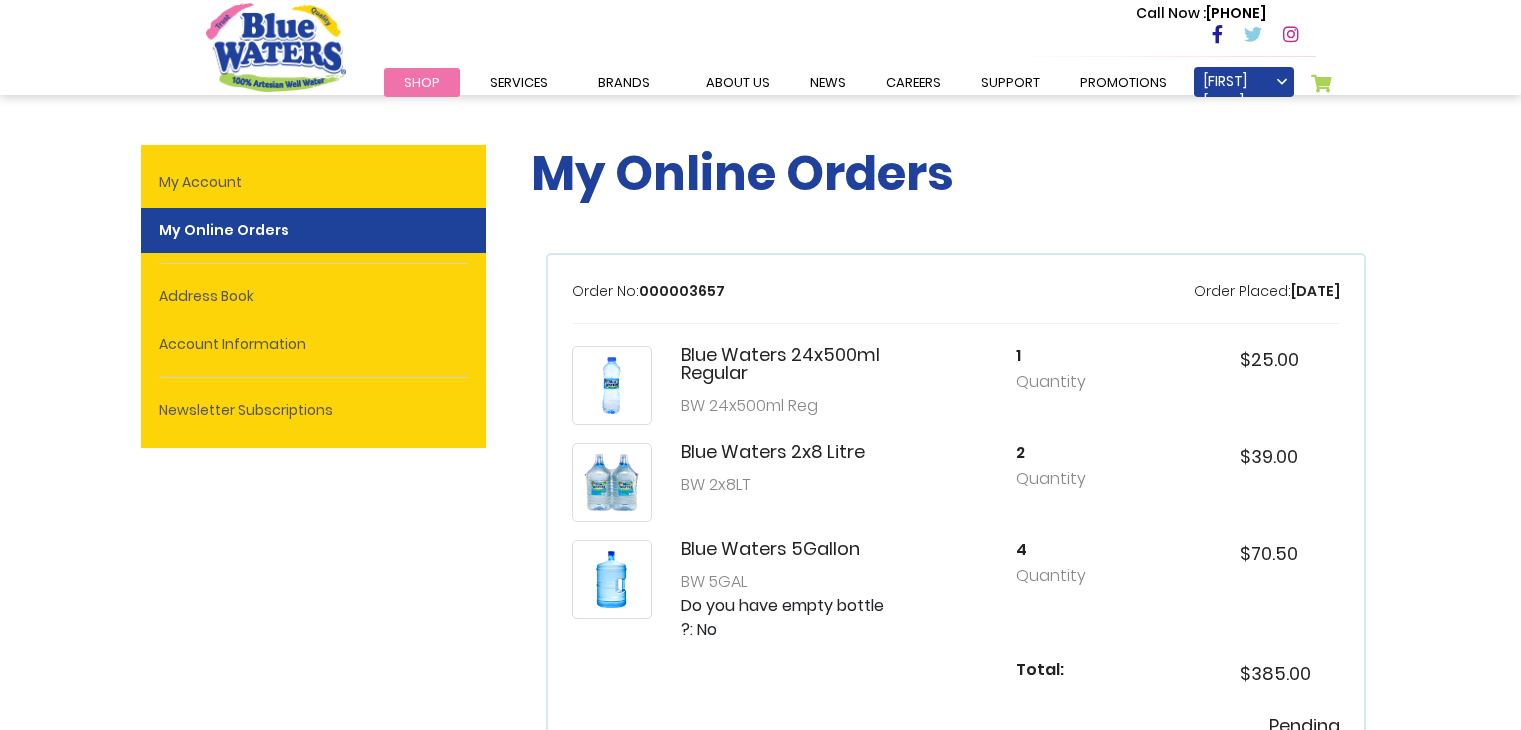 scroll, scrollTop: 0, scrollLeft: 0, axis: both 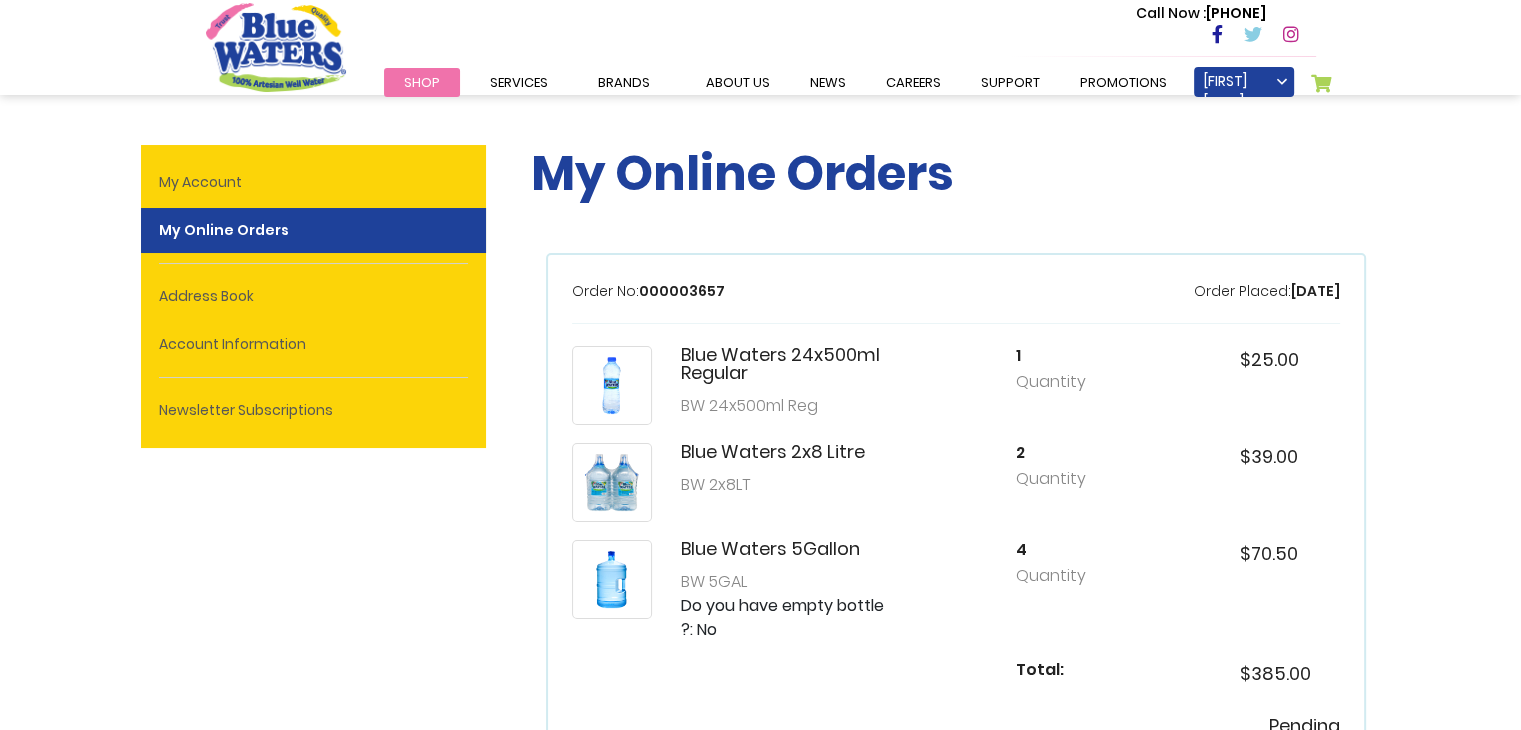 type on "**********" 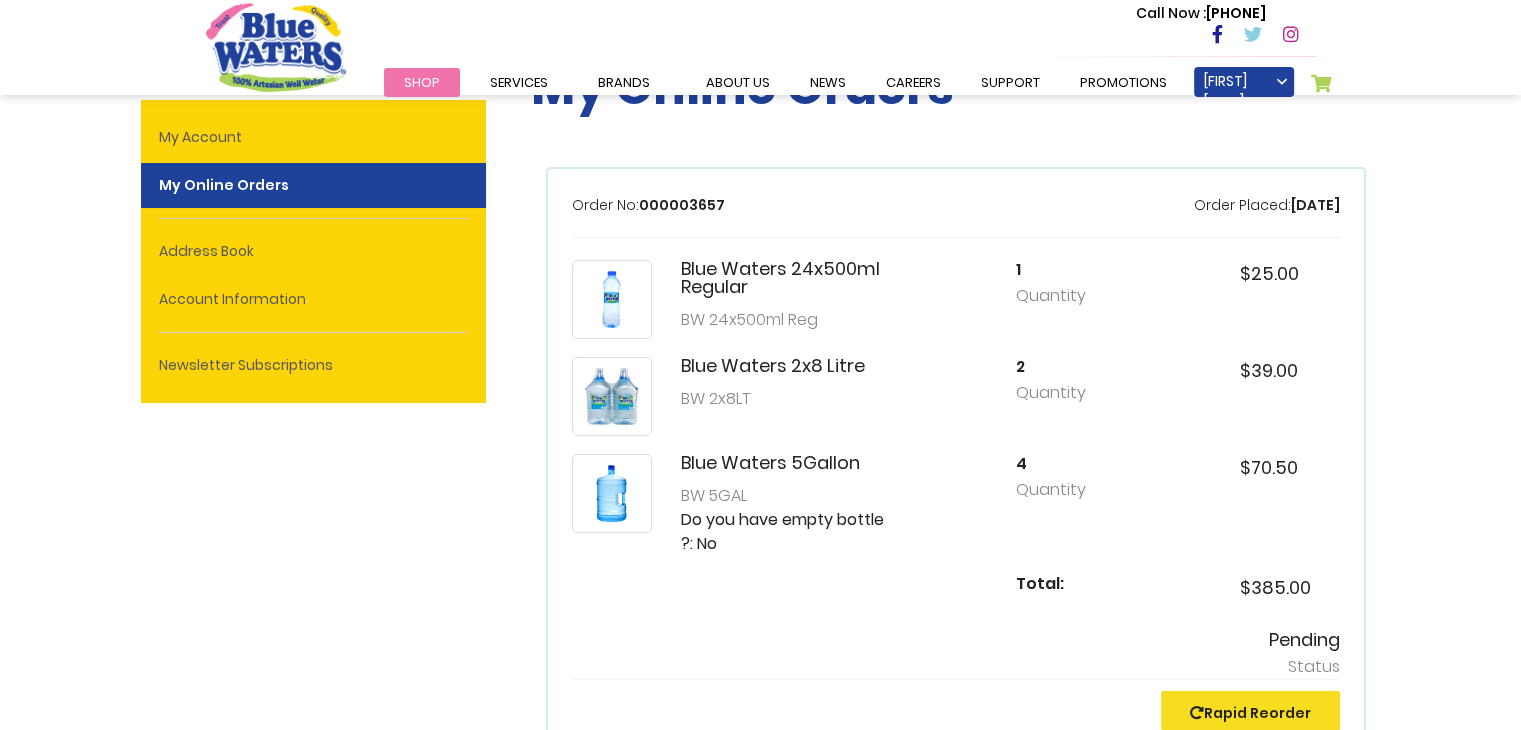 scroll, scrollTop: 93, scrollLeft: 0, axis: vertical 